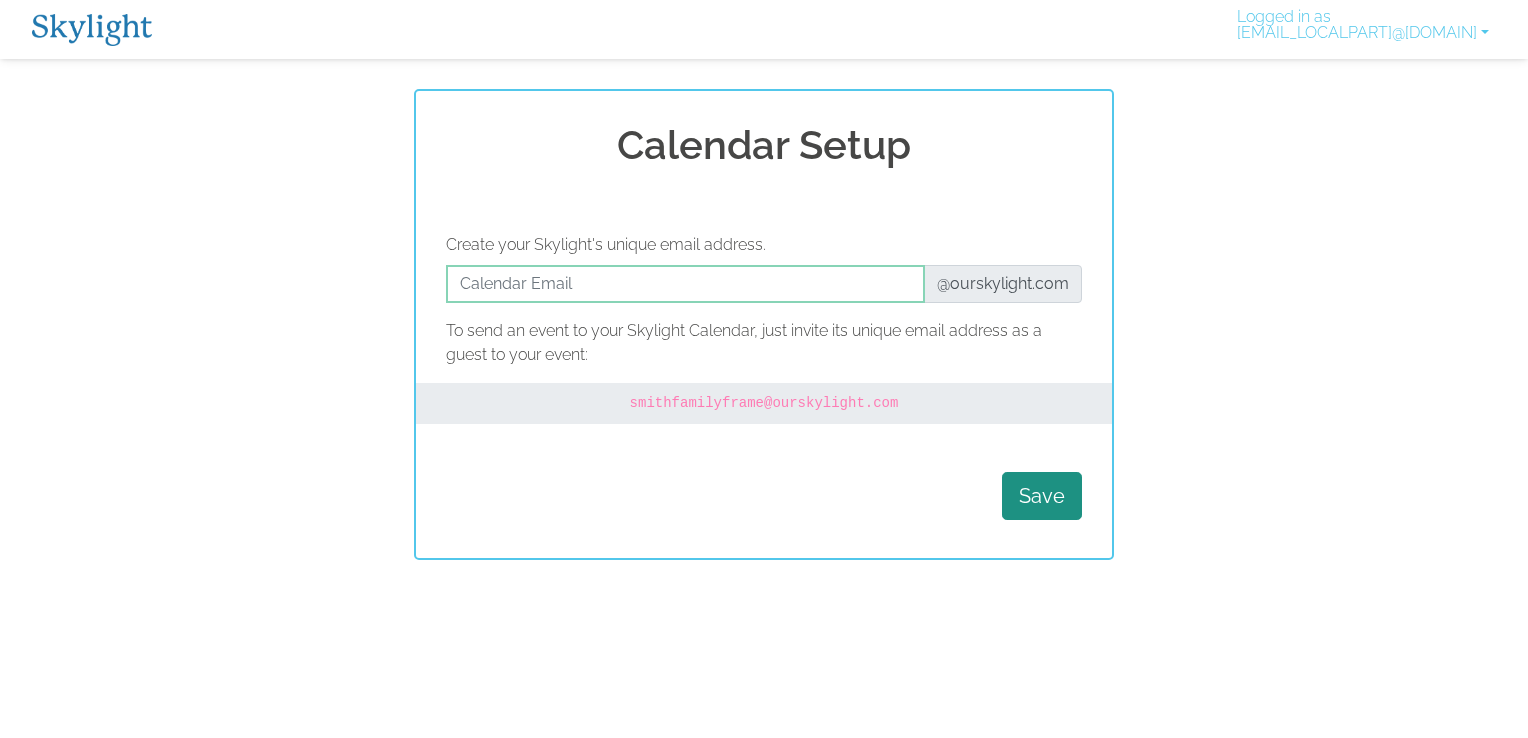 scroll, scrollTop: 0, scrollLeft: 0, axis: both 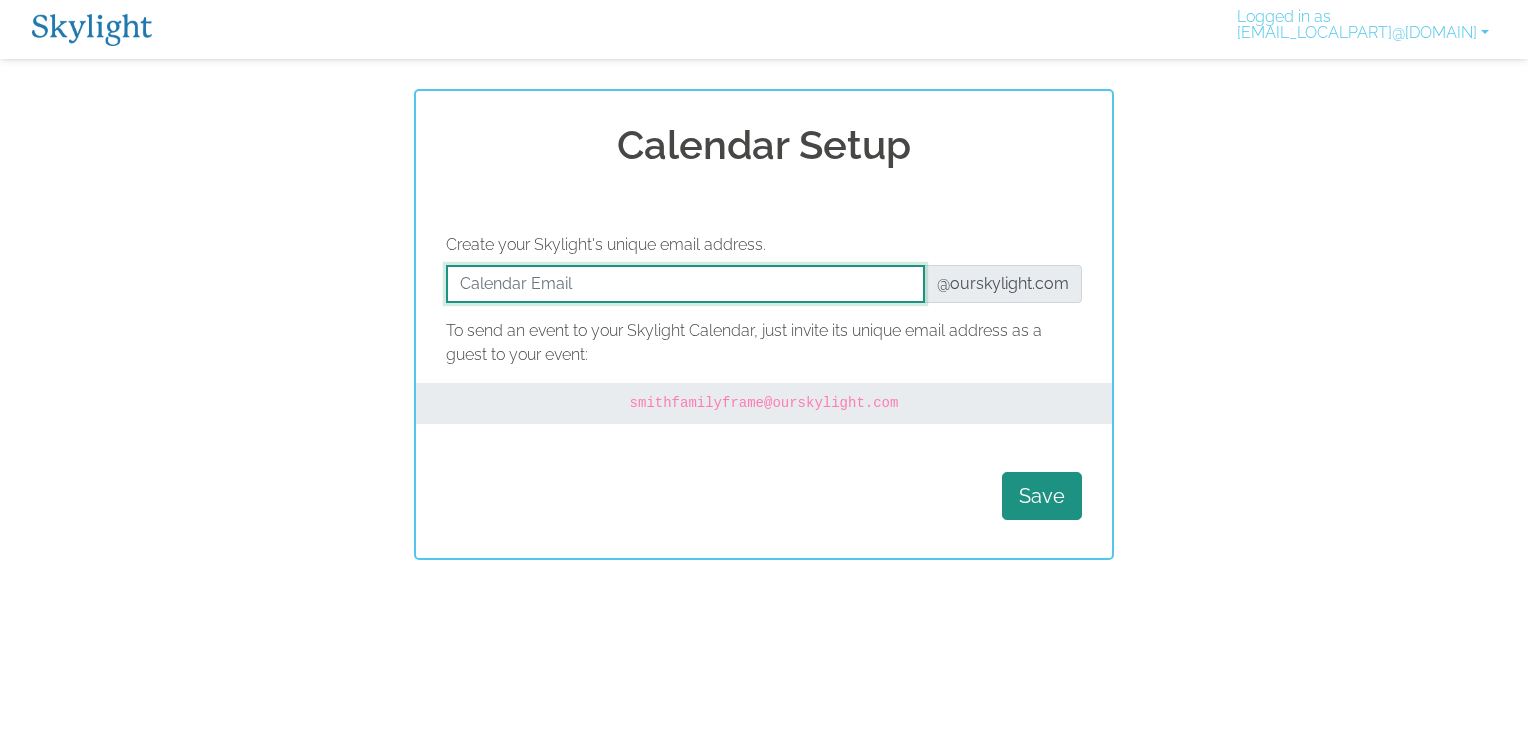 click at bounding box center [685, 284] 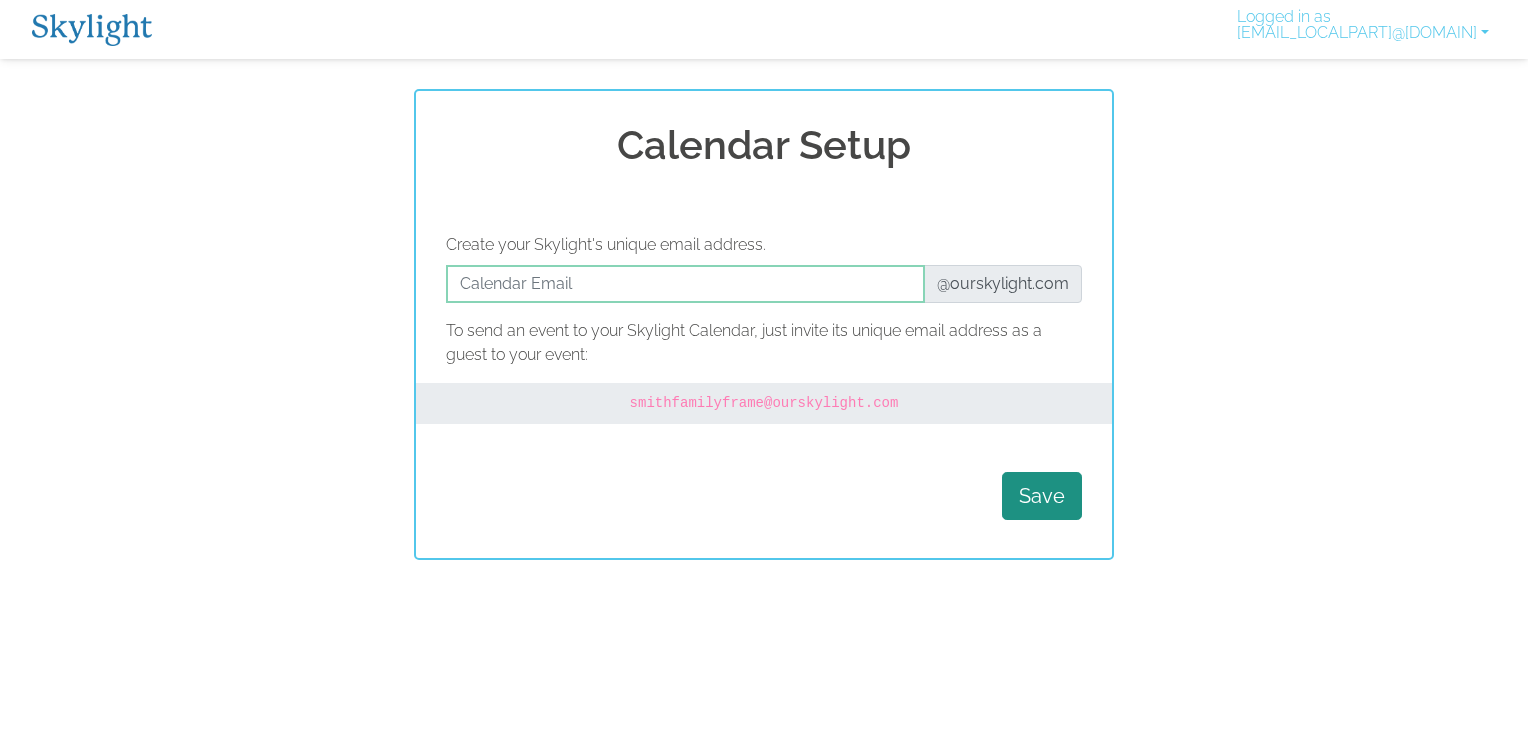 click on "Calendar Setup Create your Skylight's unique email address.   @[DOMAIN] To send an event to your Skylight Calendar, just invite its unique email address as a guest to your event: [EMAIL_LOCALPART]@[DOMAIN] Save" at bounding box center (764, 324) 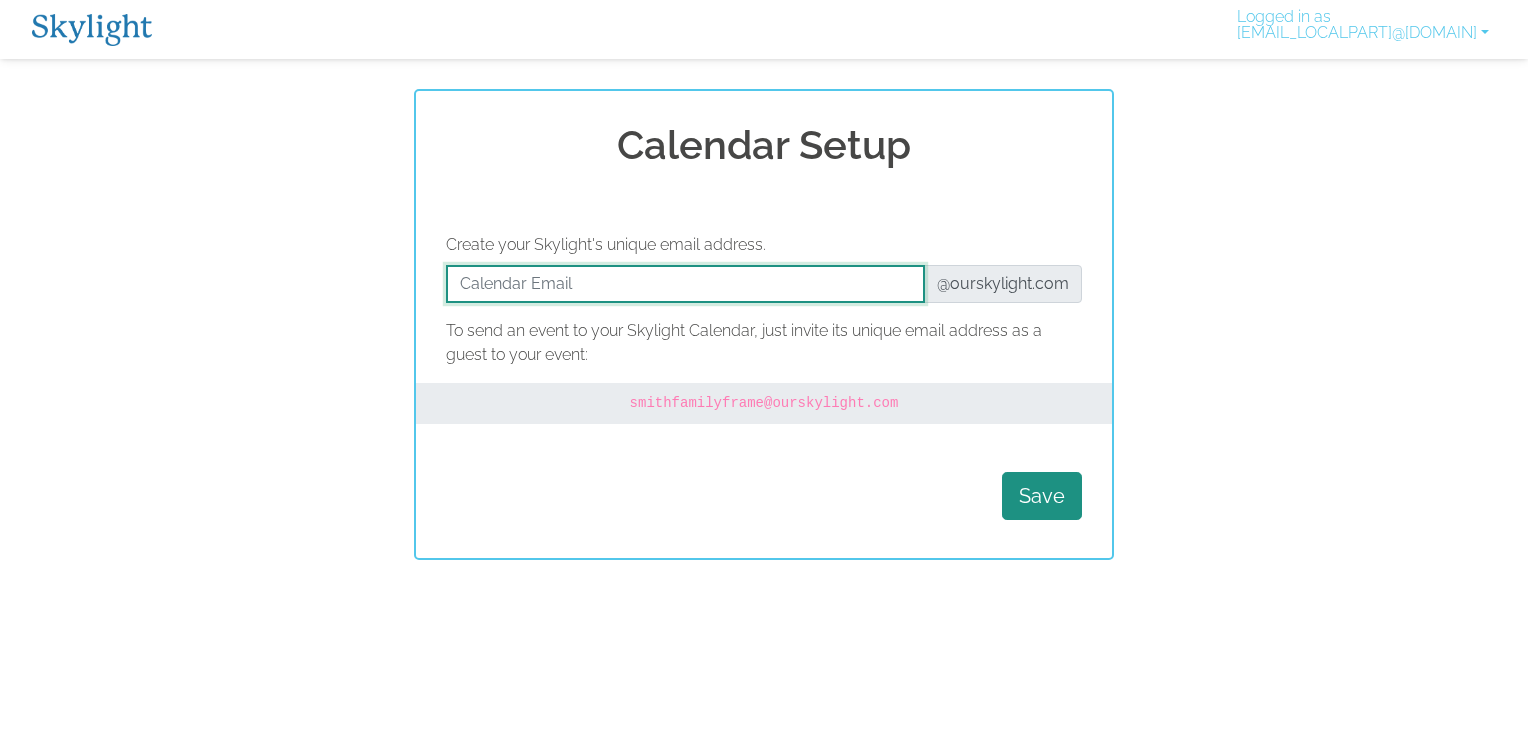 click at bounding box center (685, 284) 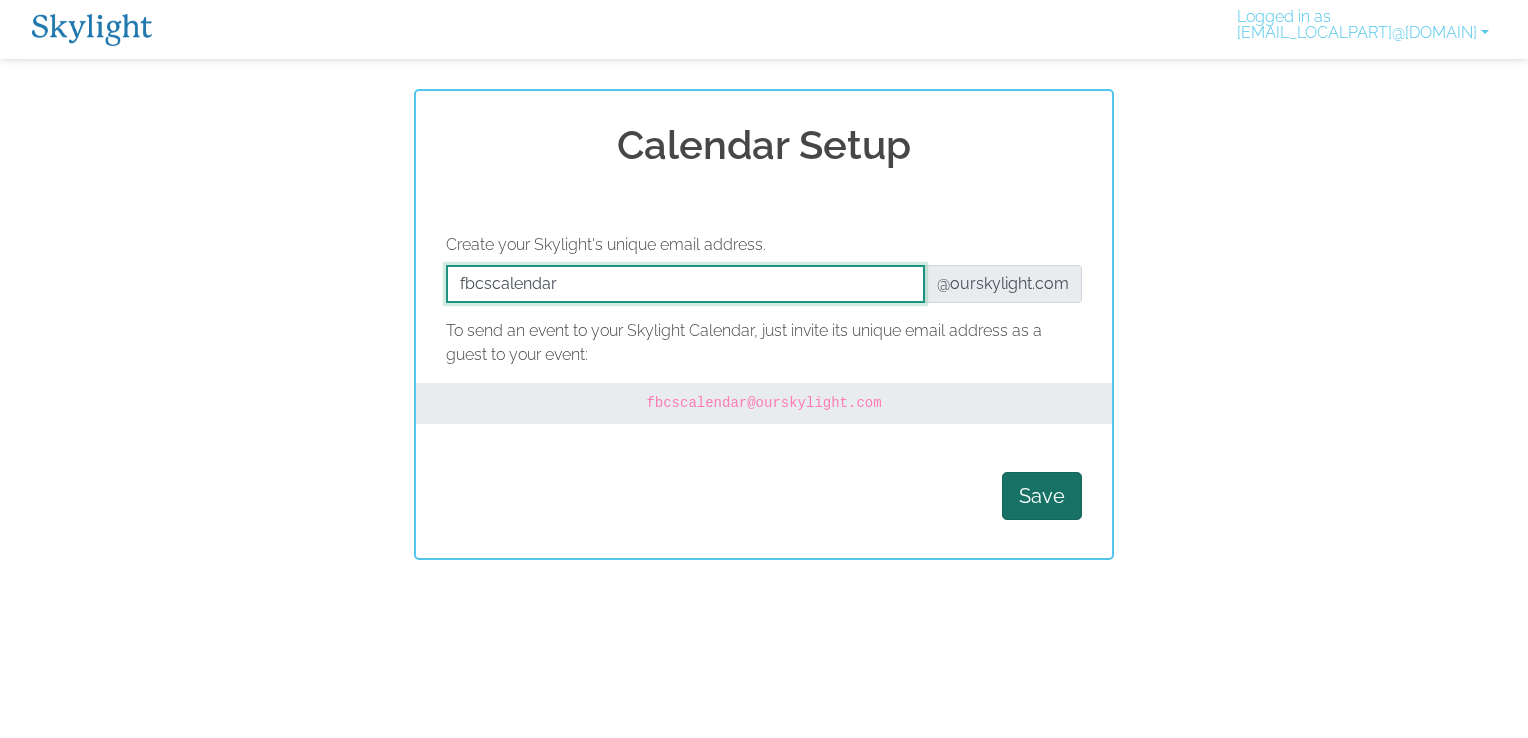 type on "fbcscalendar" 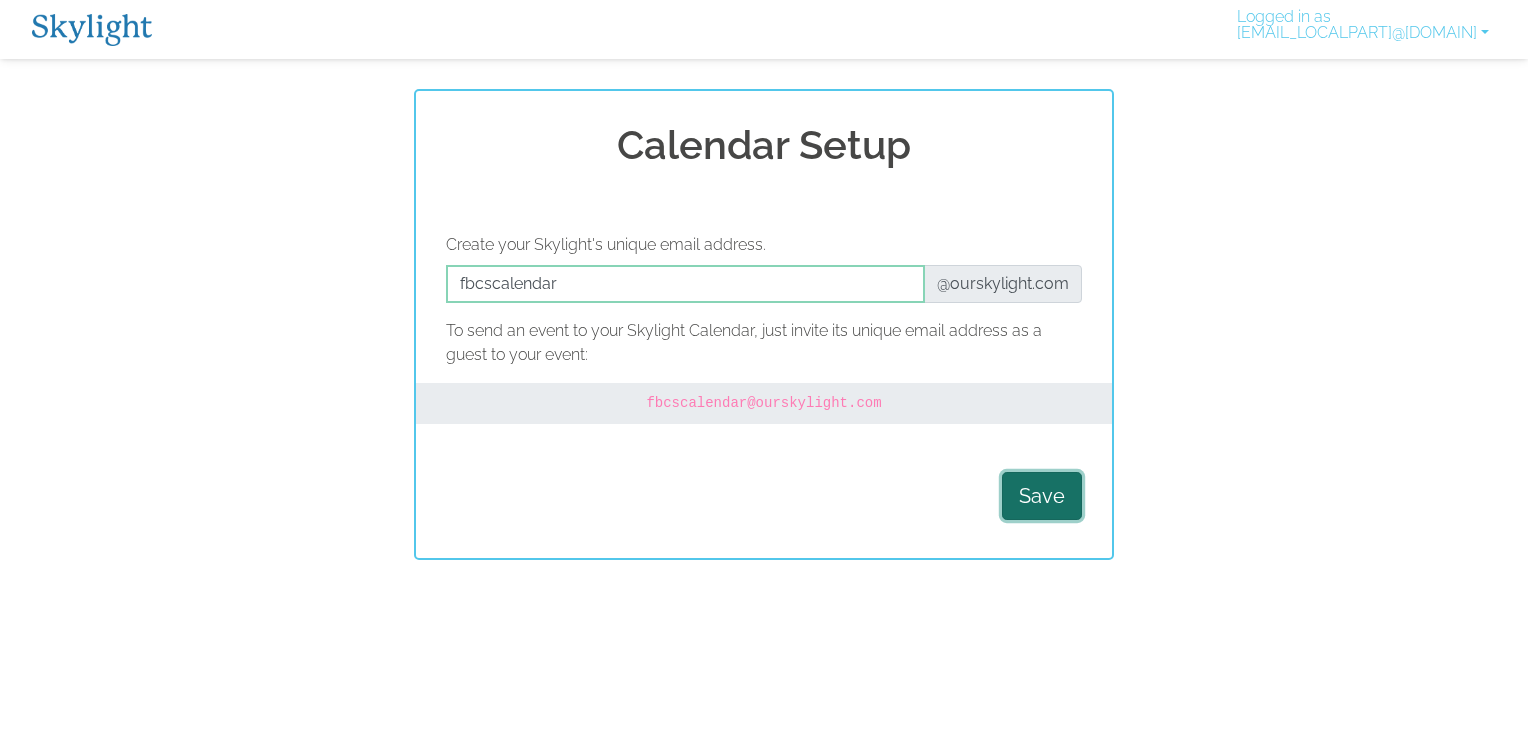 click on "Save" at bounding box center (1042, 496) 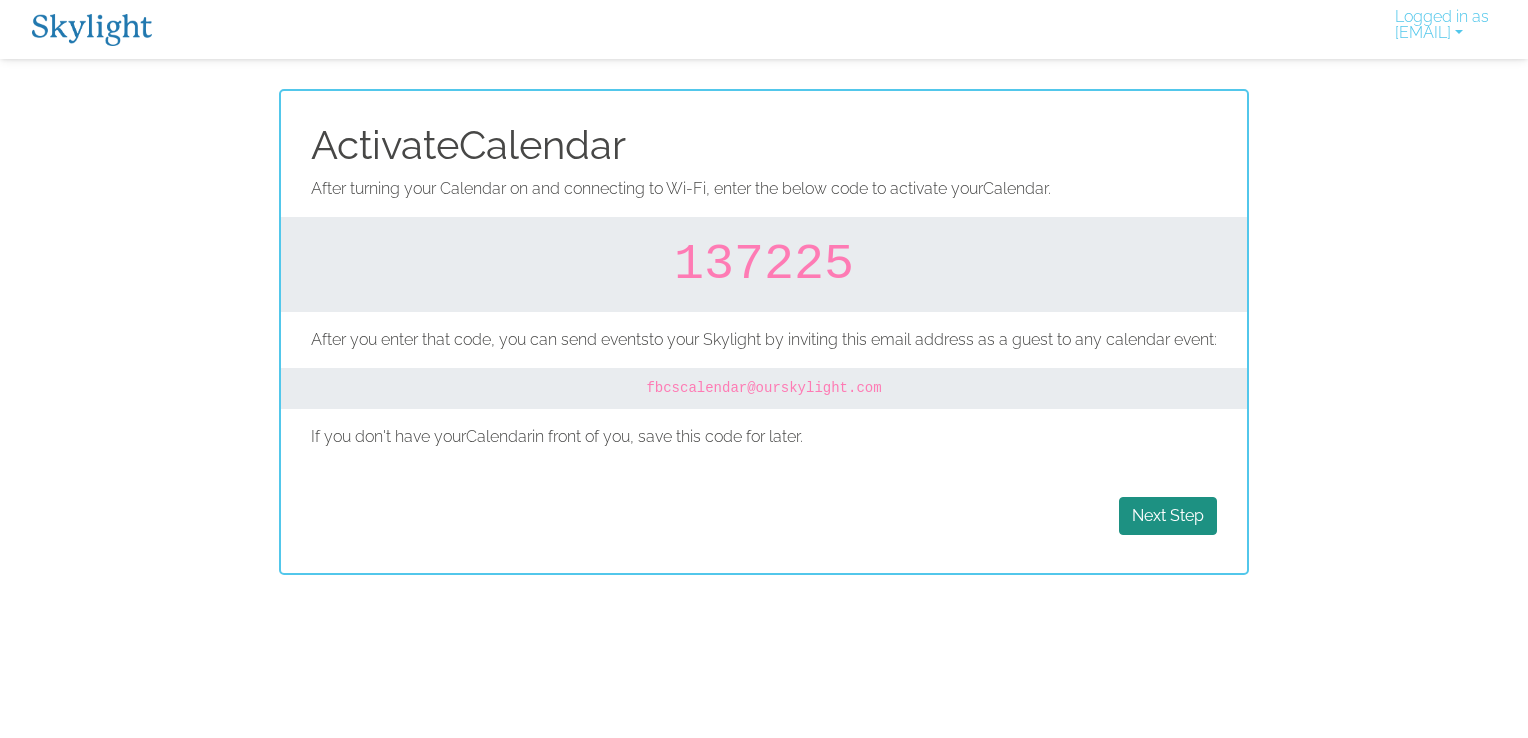 scroll, scrollTop: 0, scrollLeft: 0, axis: both 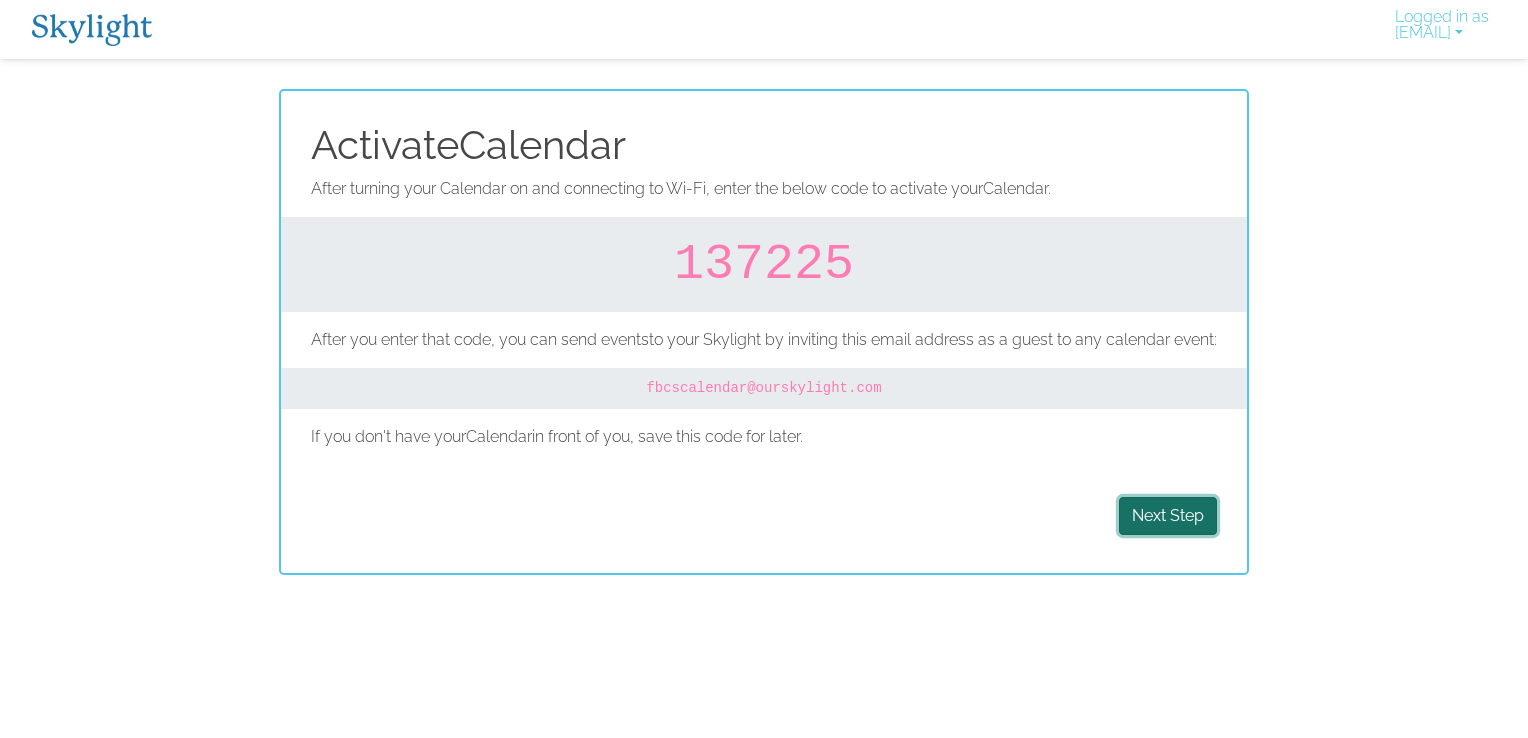 click on "Next Step" at bounding box center (1168, 516) 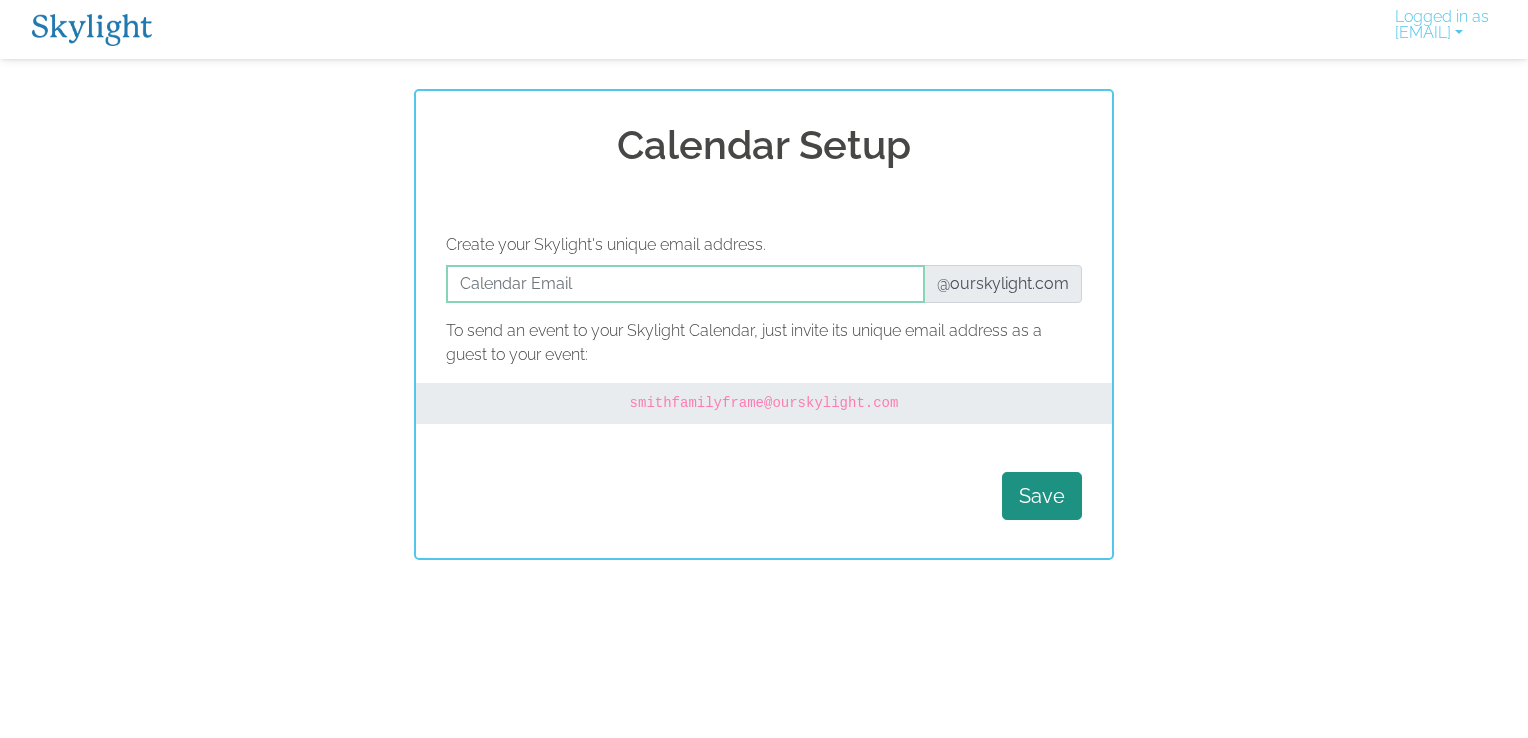 scroll, scrollTop: 0, scrollLeft: 0, axis: both 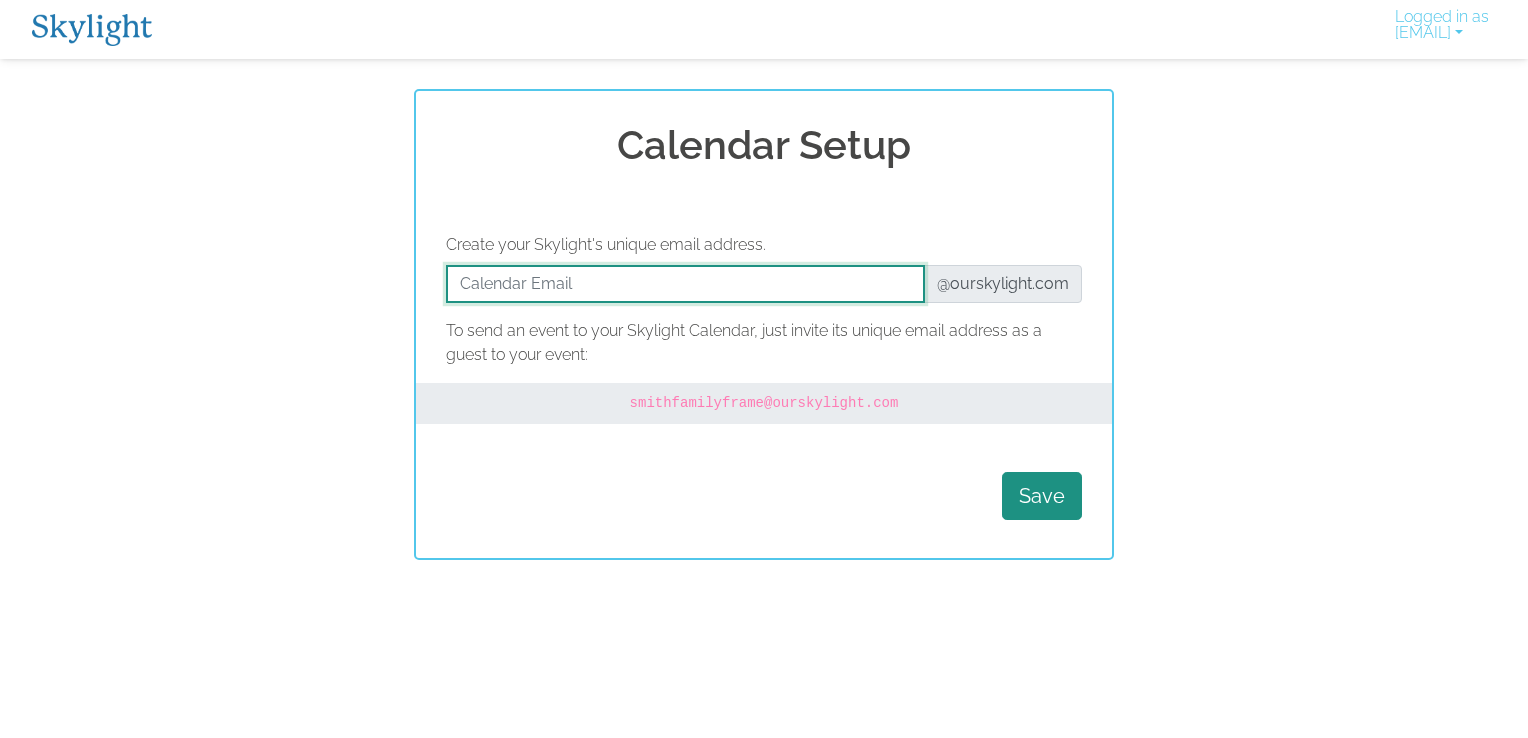 click at bounding box center [685, 284] 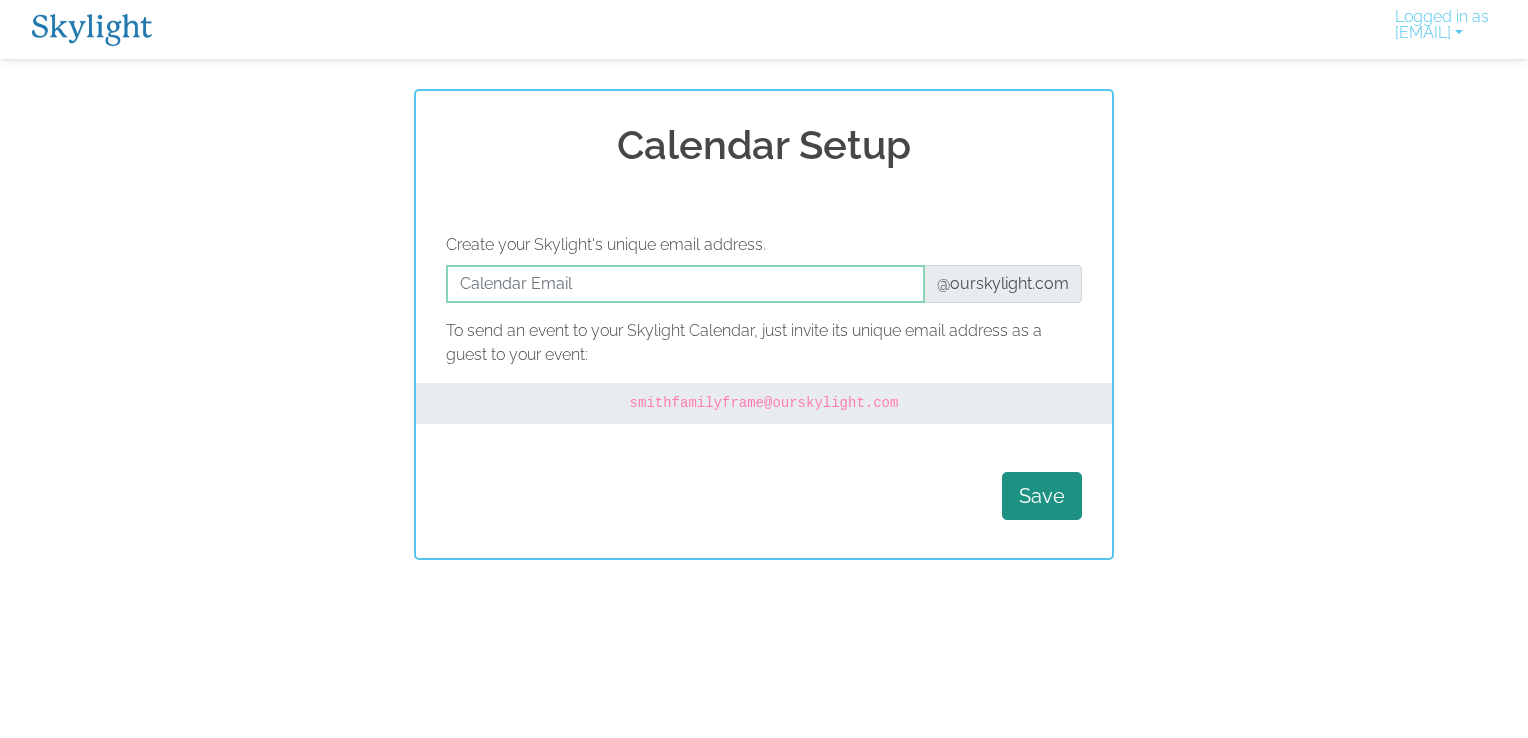 click on "Calendar Setup Create your Skylight's unique email address.   @[DOMAIN] To send an event to your Skylight Calendar, just invite its unique email address as a guest to your event: [EMAIL_LOCALPART]@[DOMAIN] Save" at bounding box center [764, 324] 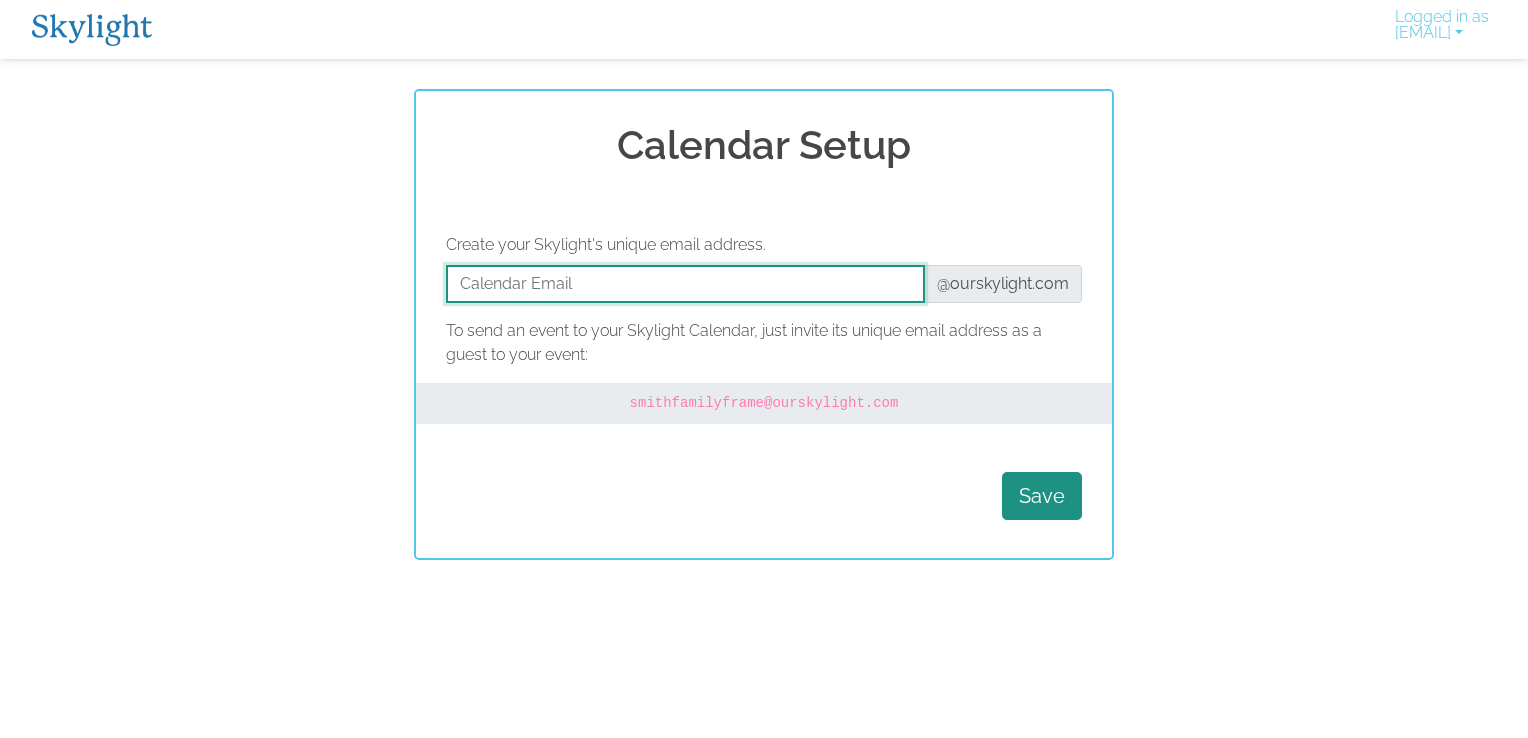 click at bounding box center (685, 284) 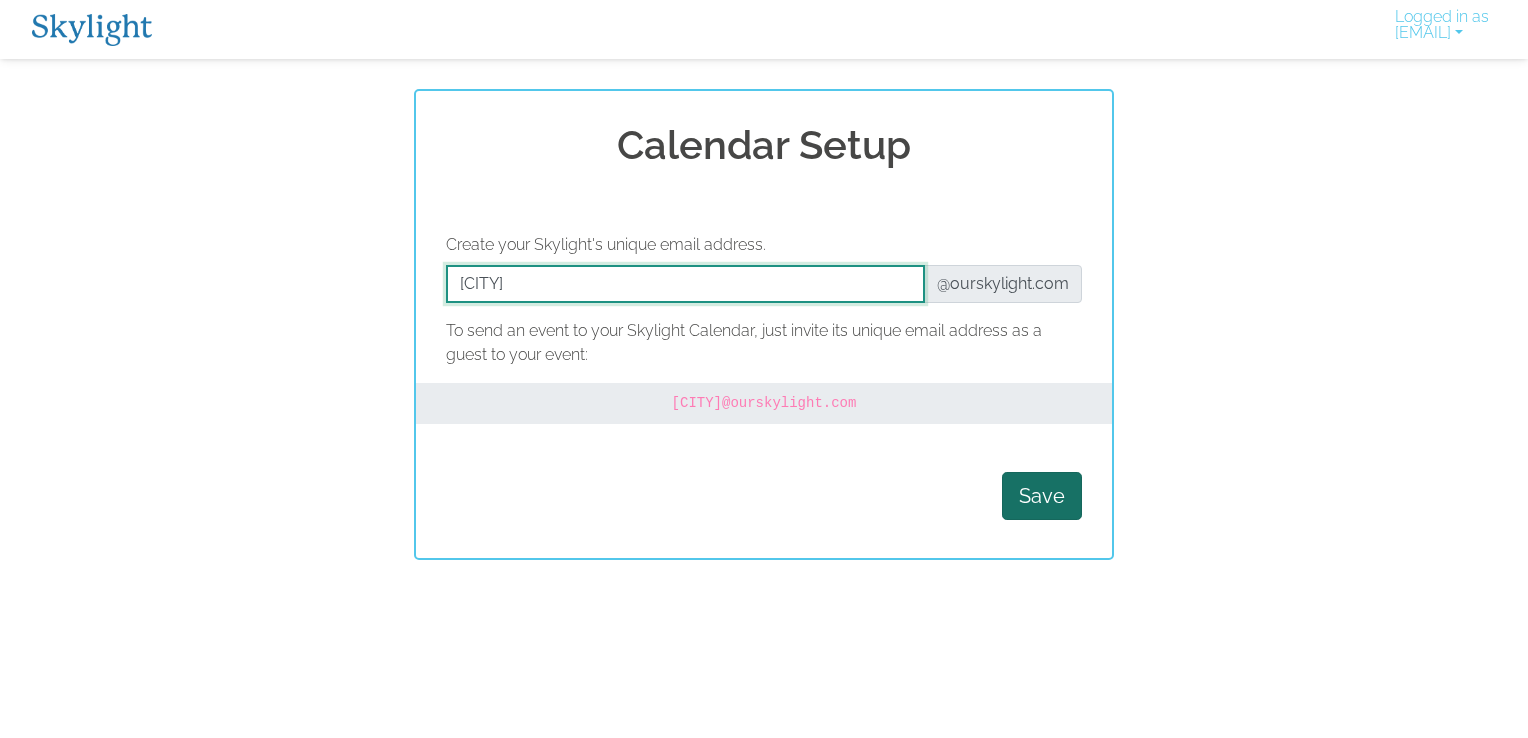 type on "fbcscalendar" 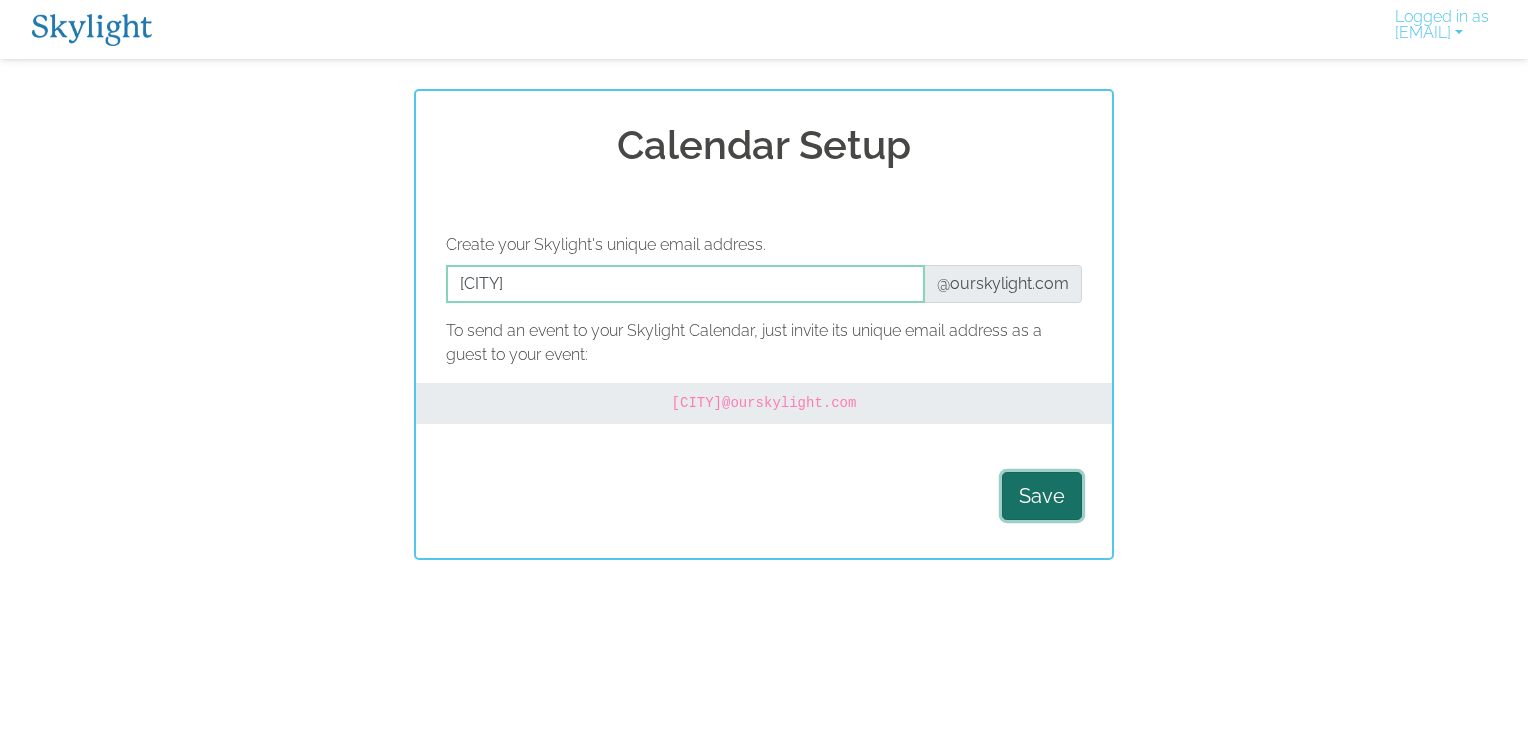 click on "Save" at bounding box center (1042, 496) 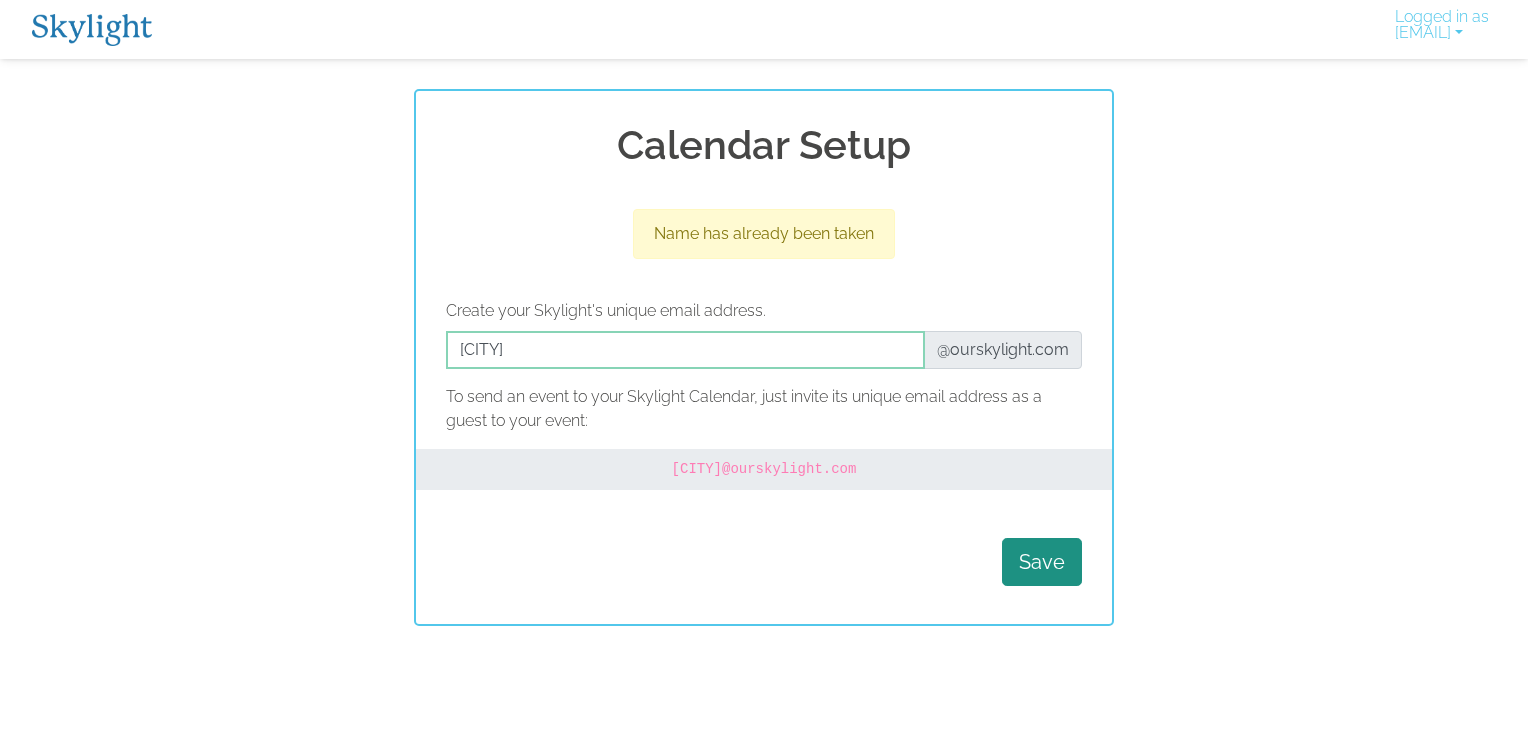 click on "fbcscalendar @ourskylight.com" at bounding box center [764, 469] 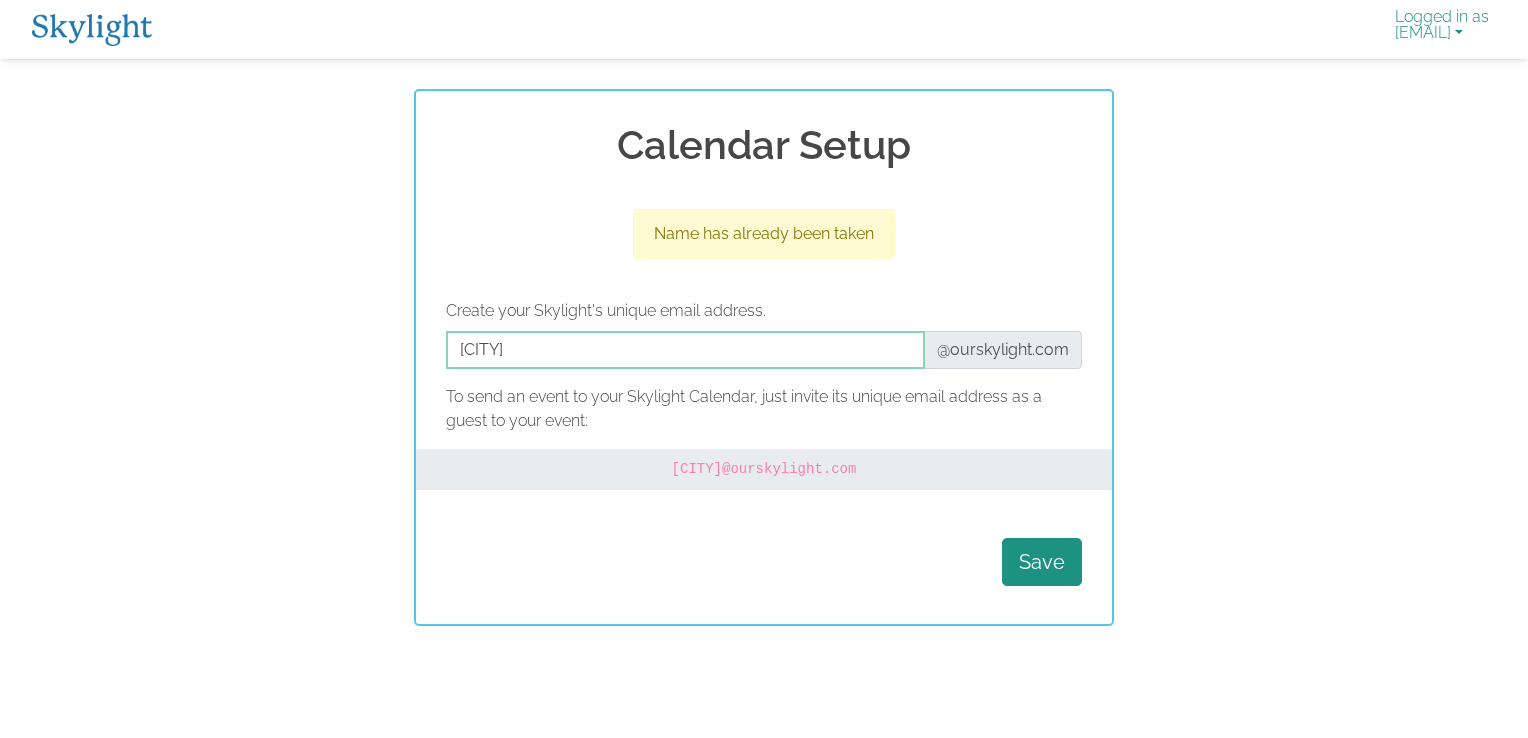 click on "Logged in as mohliger@fbcskennesaw.com" at bounding box center (1442, 29) 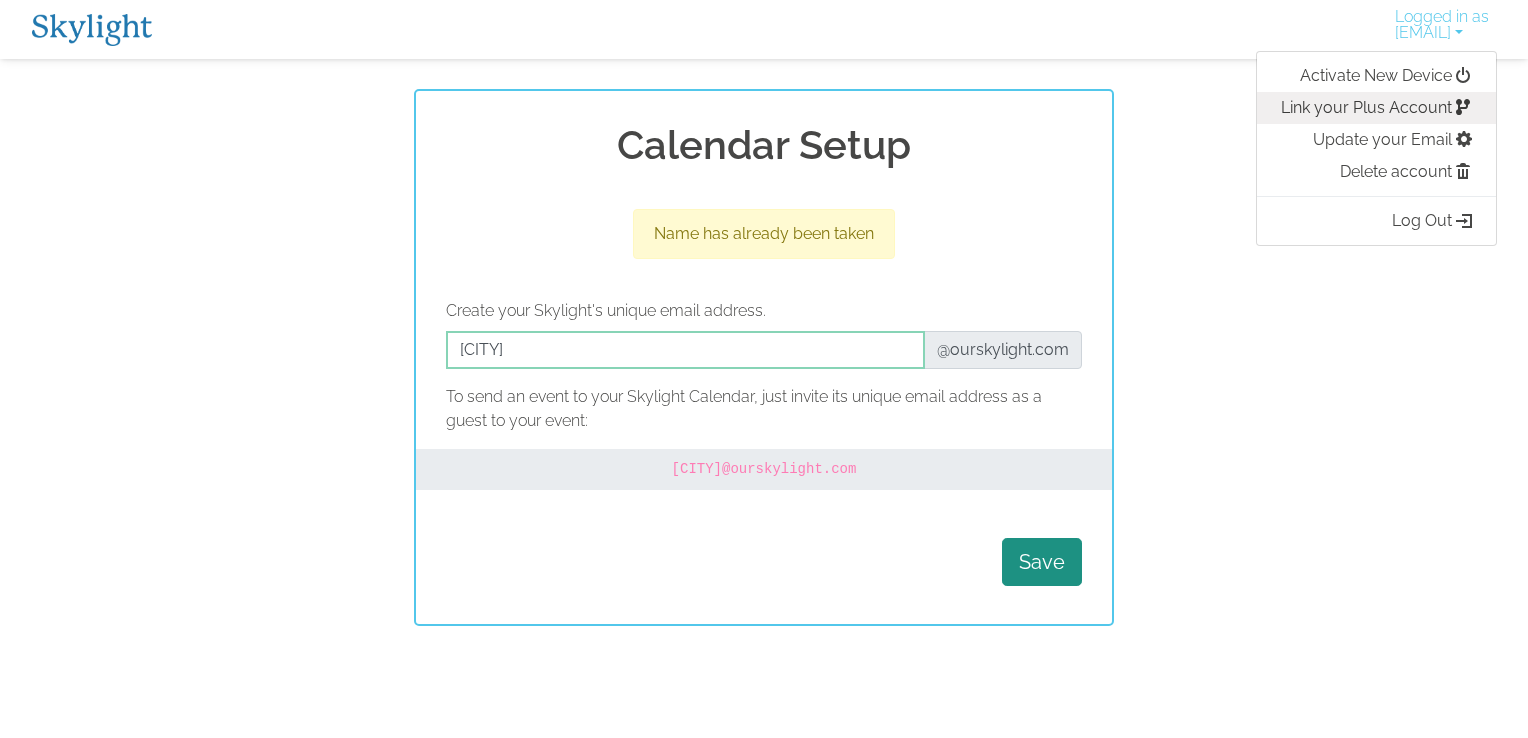click on "Link your Plus Account" at bounding box center (1376, 108) 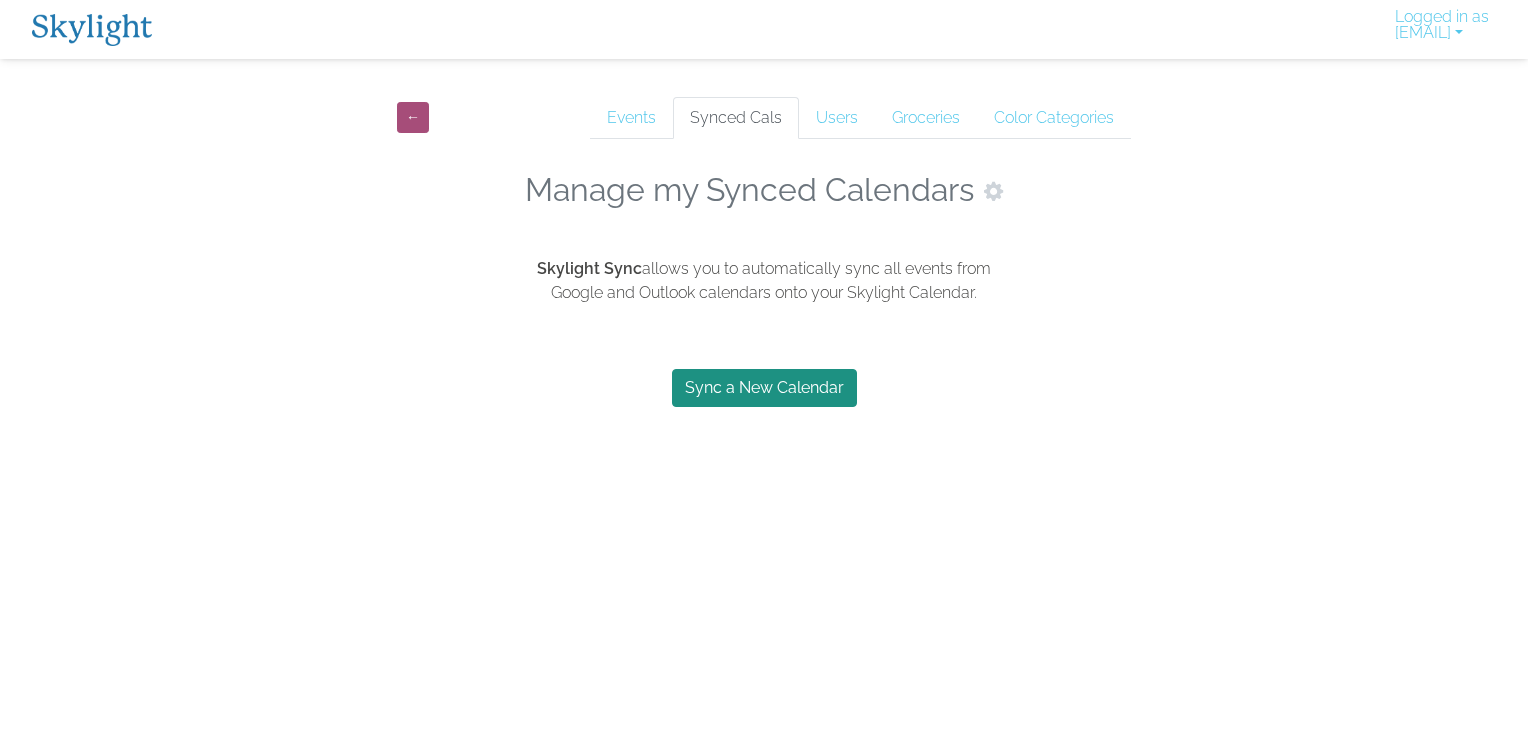 scroll, scrollTop: 0, scrollLeft: 0, axis: both 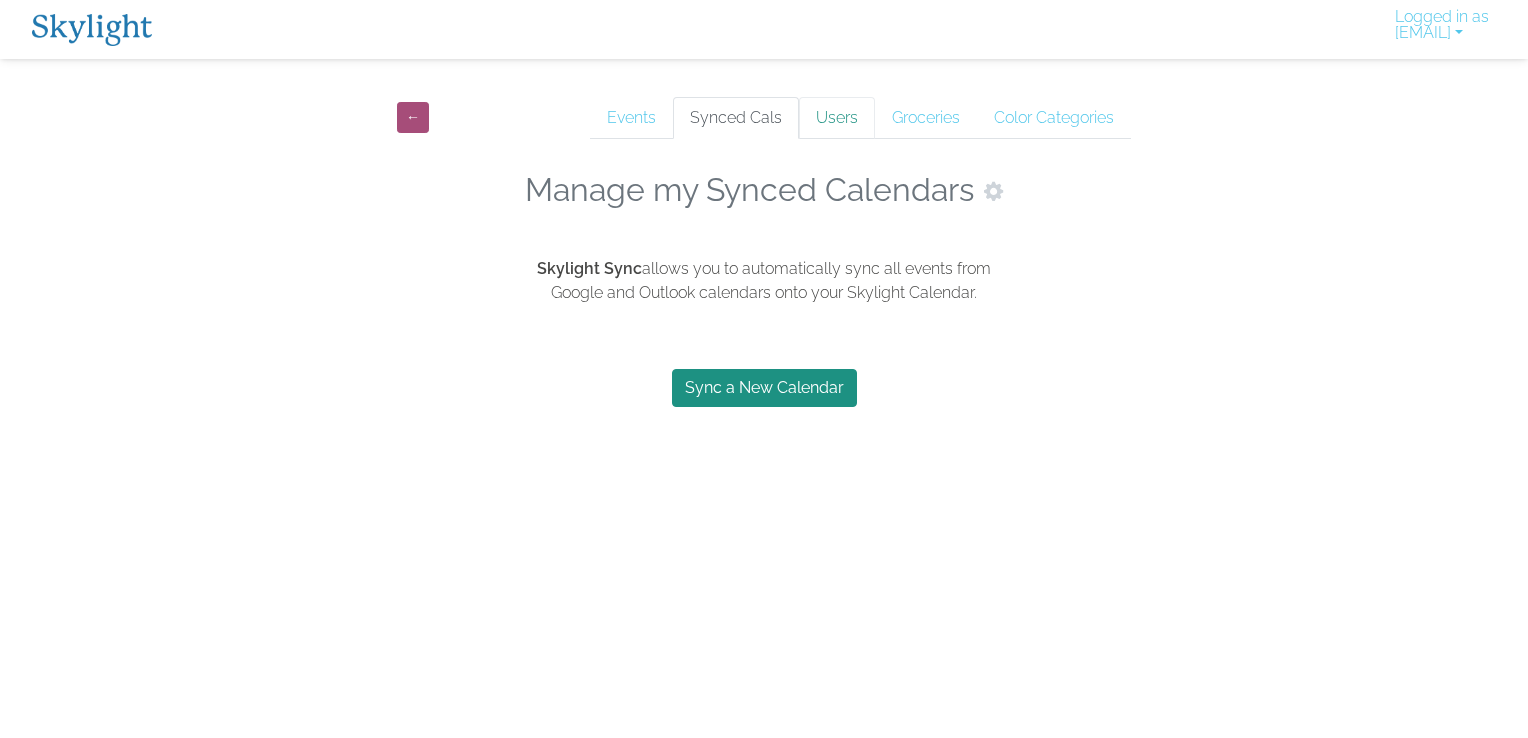 click on "Users" at bounding box center [837, 118] 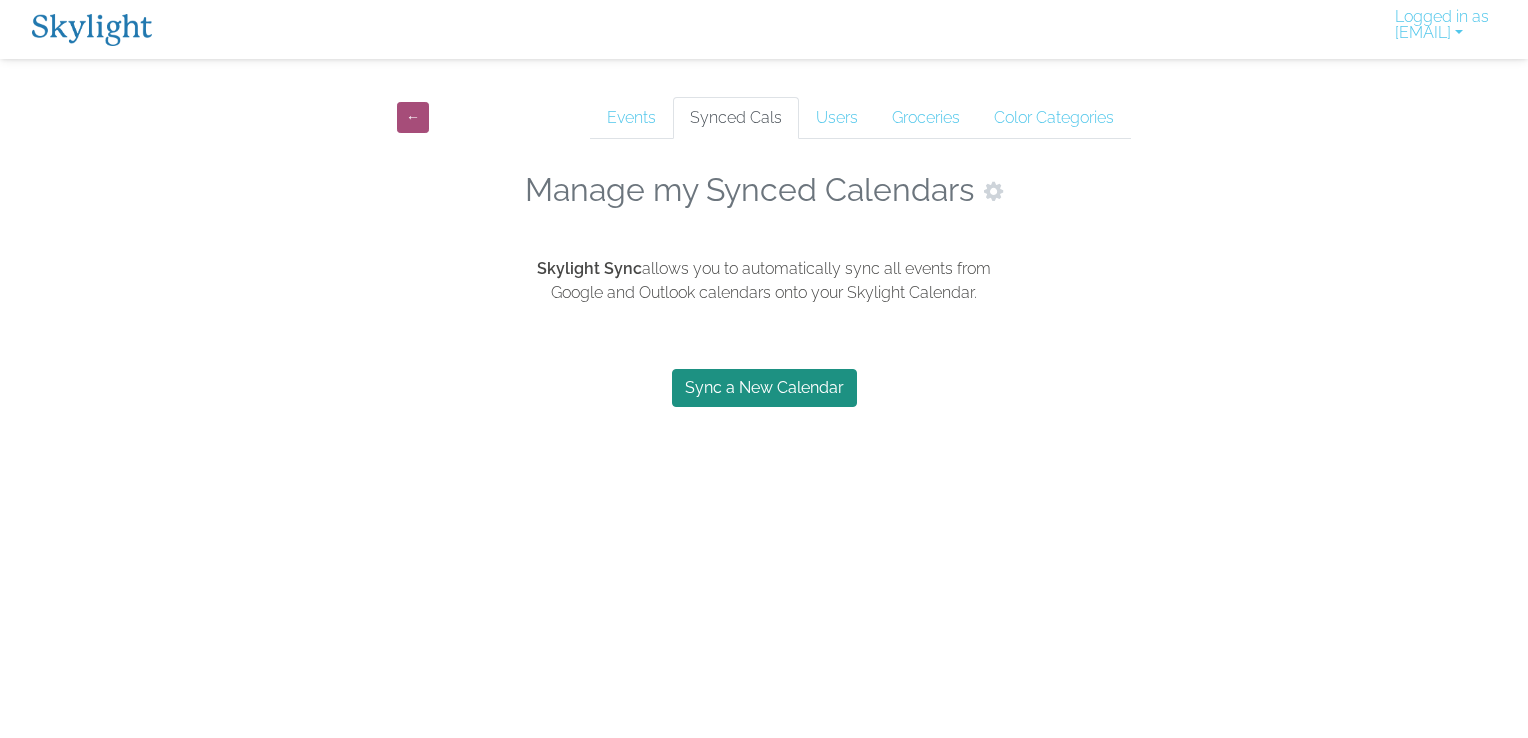 scroll, scrollTop: 0, scrollLeft: 0, axis: both 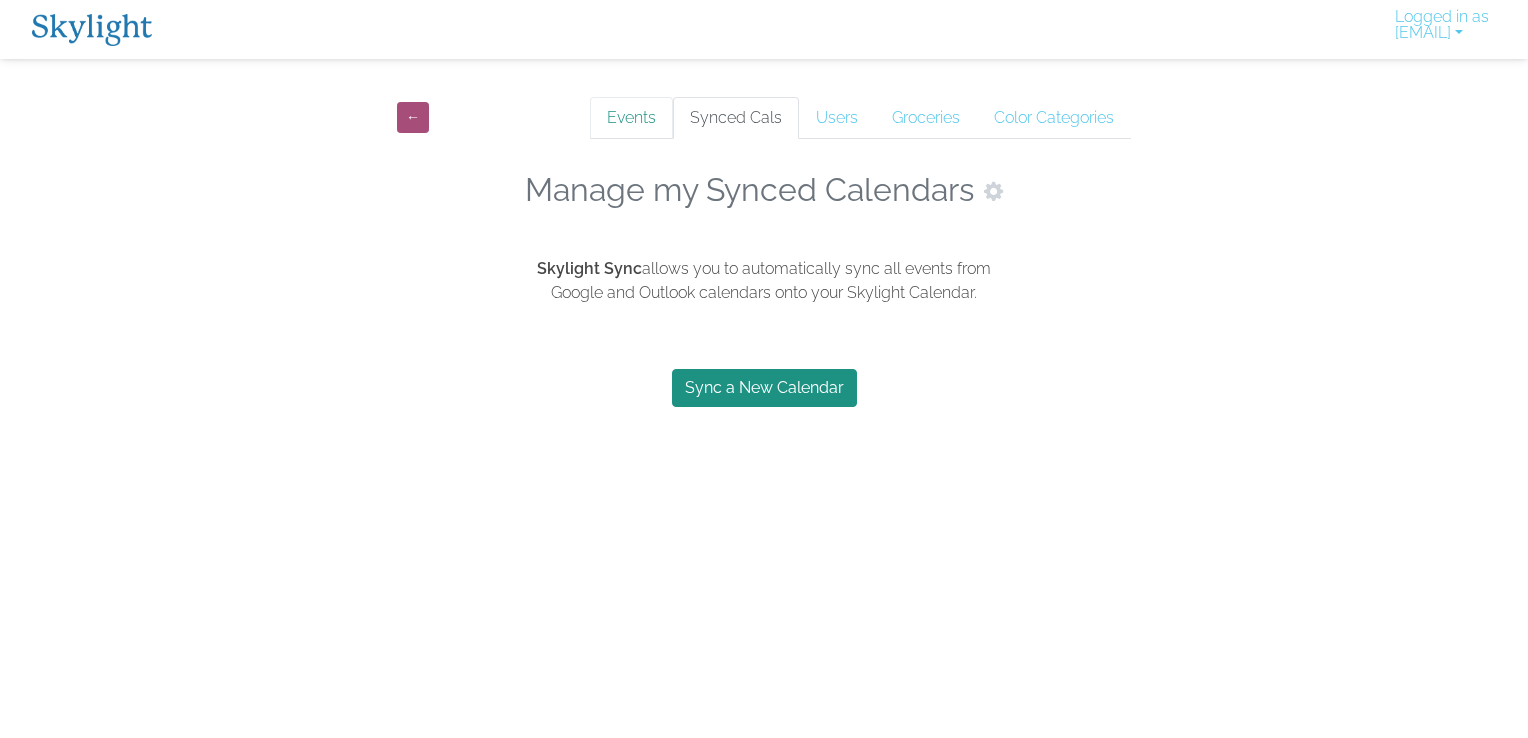click on "Events" at bounding box center [631, 118] 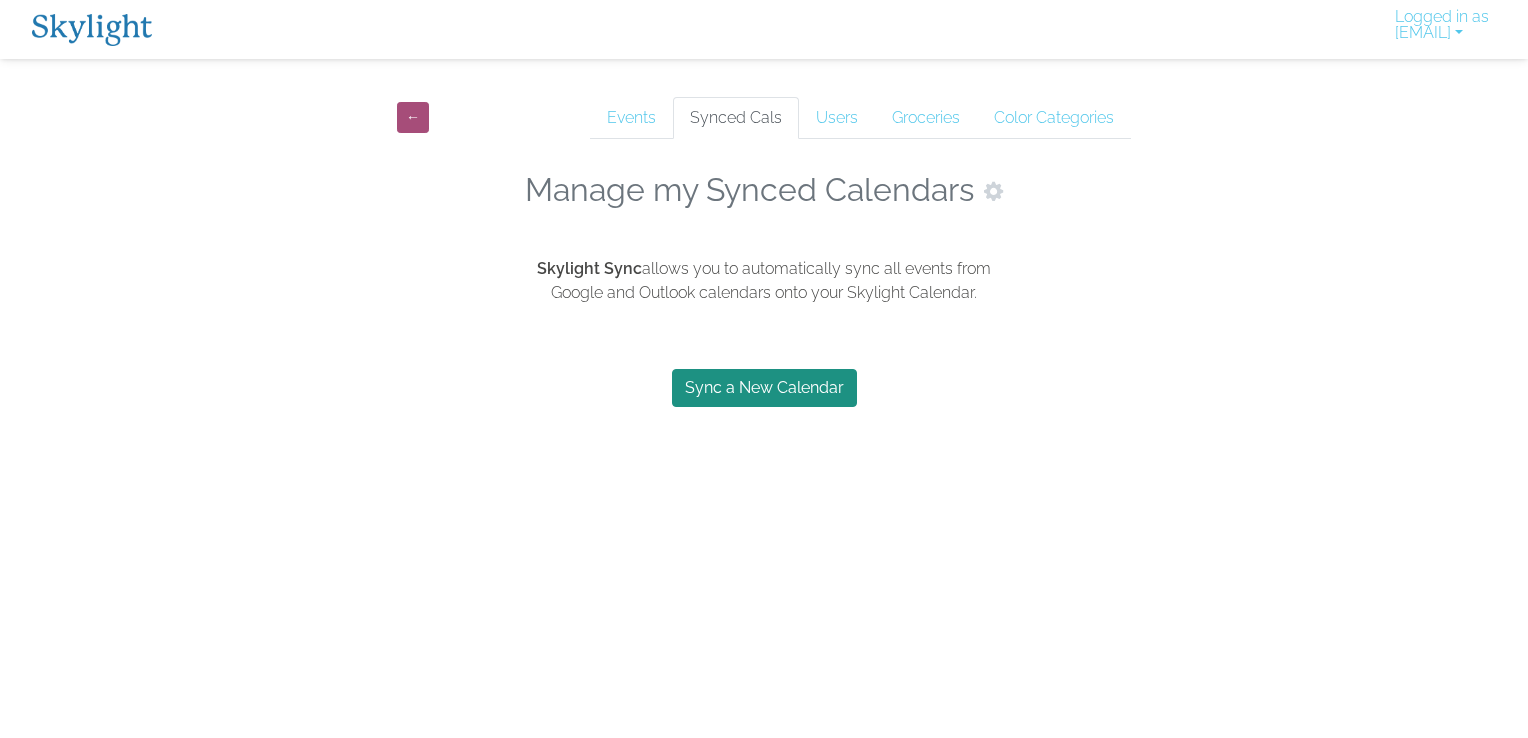 scroll, scrollTop: 0, scrollLeft: 0, axis: both 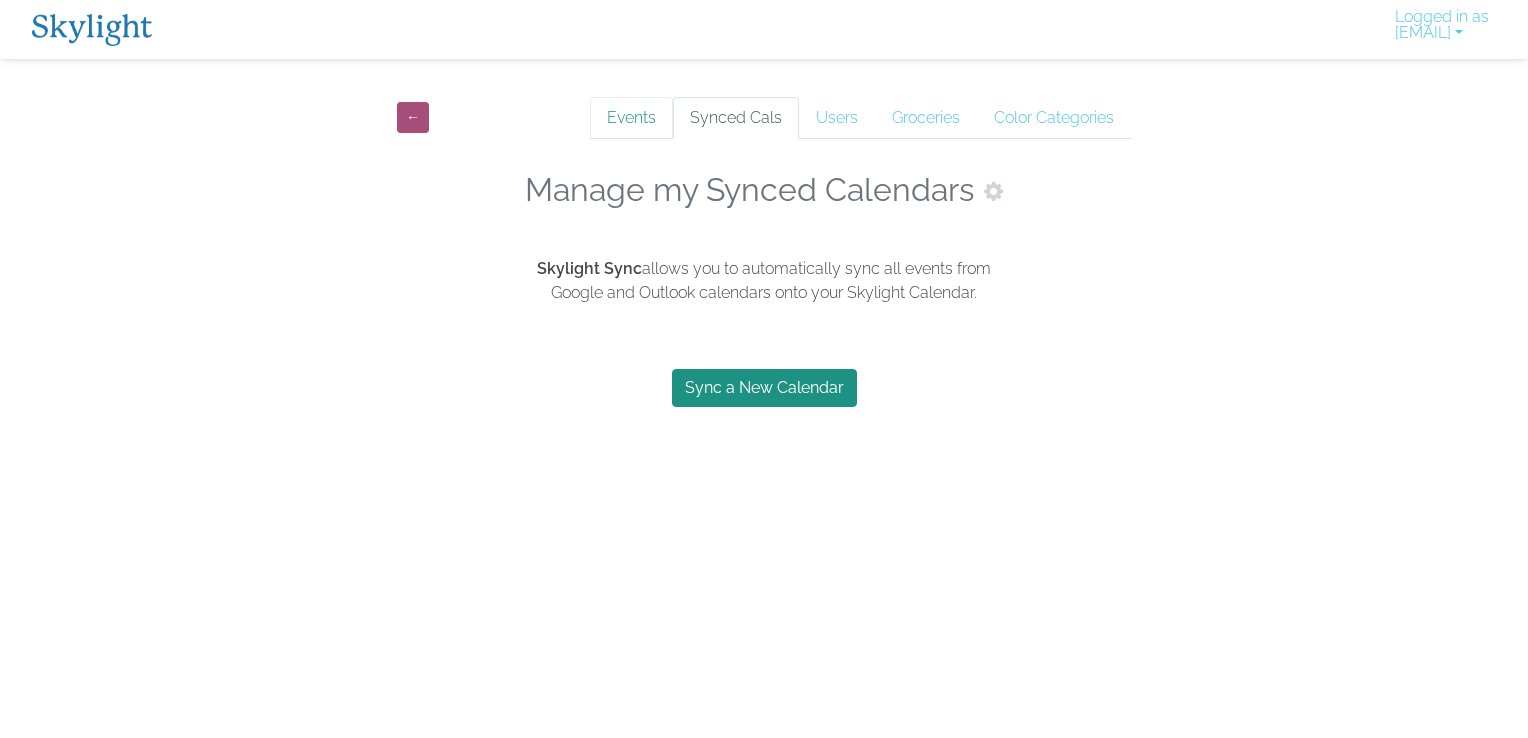 click on "Events" at bounding box center (631, 118) 